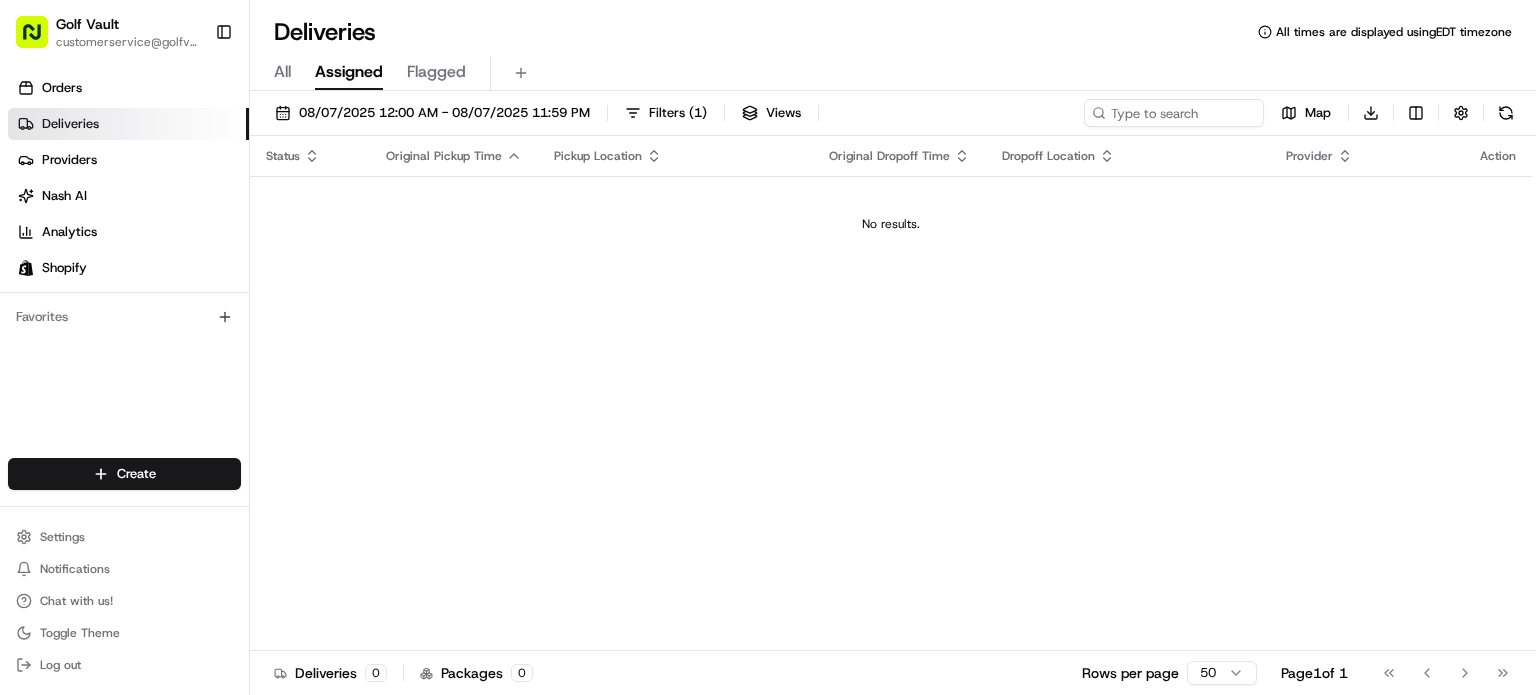scroll, scrollTop: 0, scrollLeft: 0, axis: both 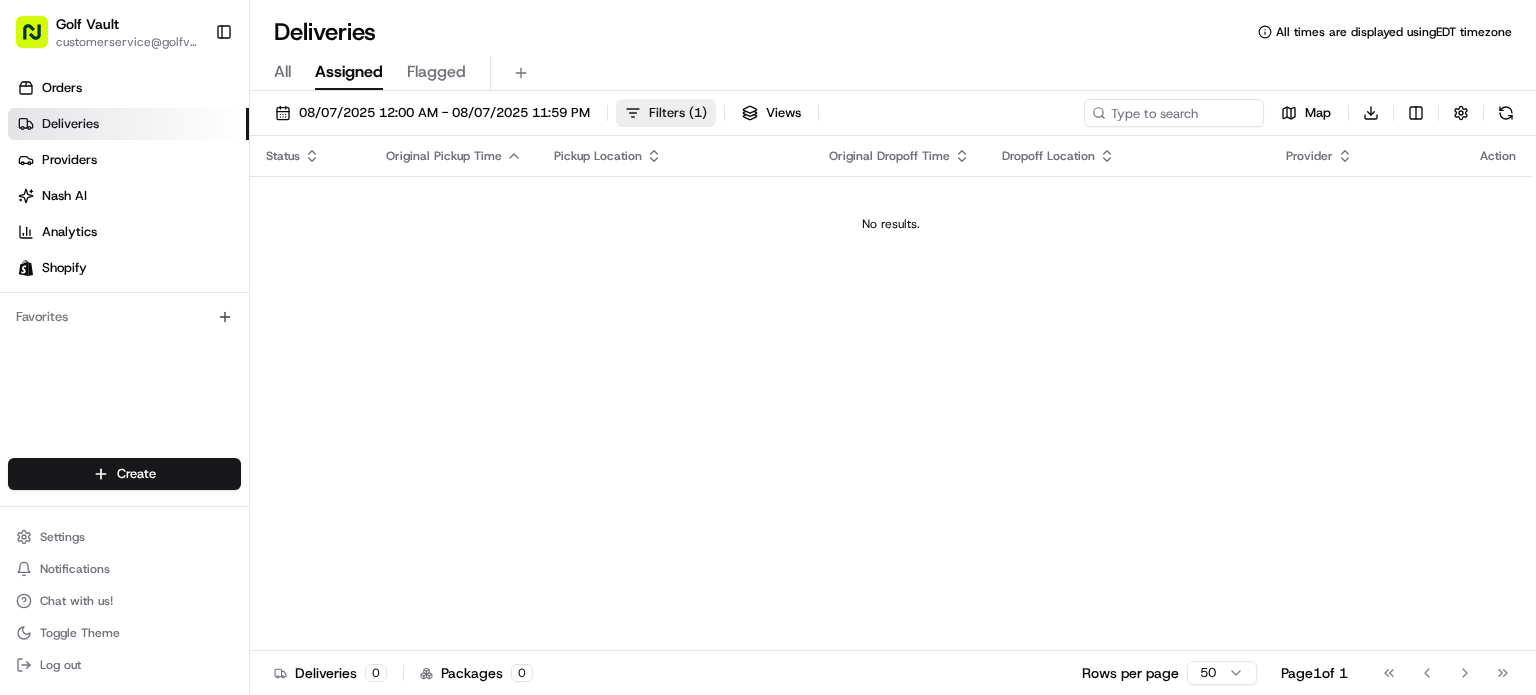 click on "Filters ( 1 )" at bounding box center (678, 113) 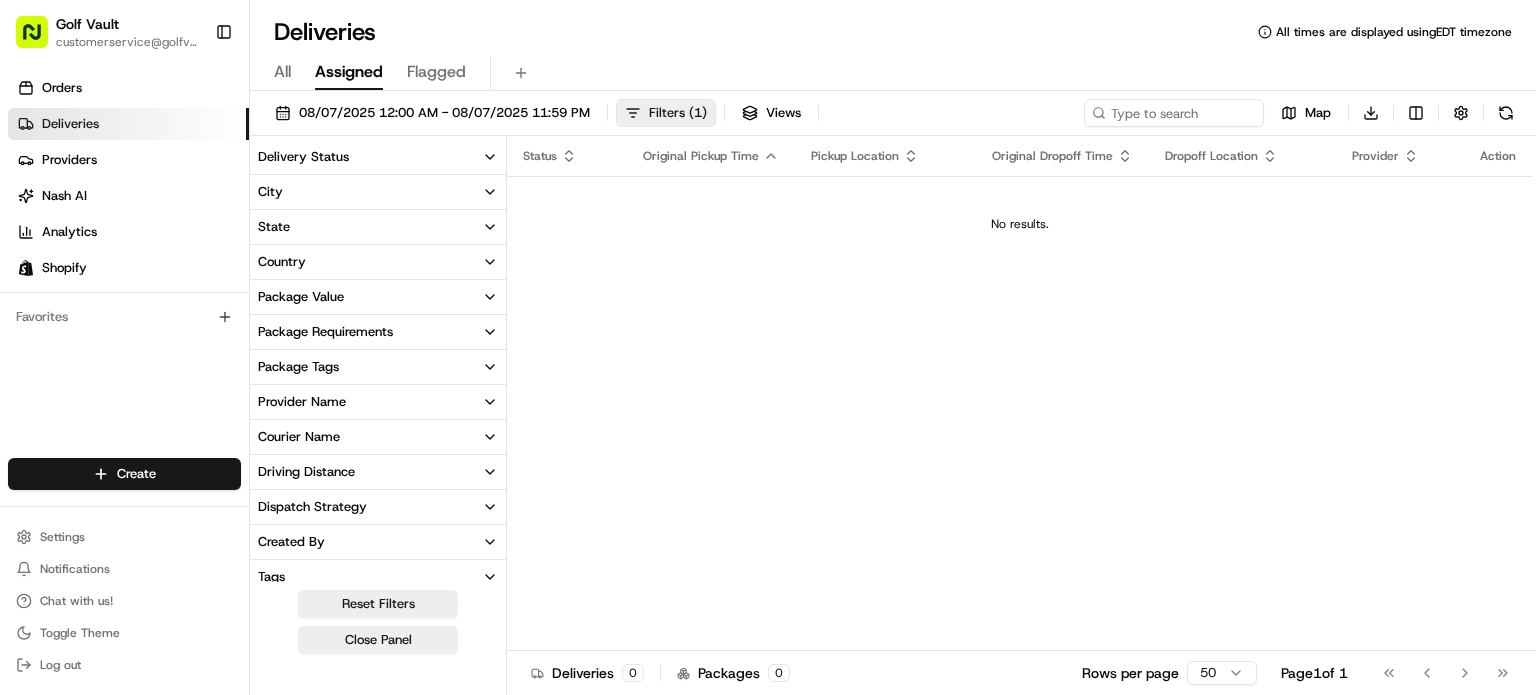 click on "Filters ( 1 )" at bounding box center [678, 113] 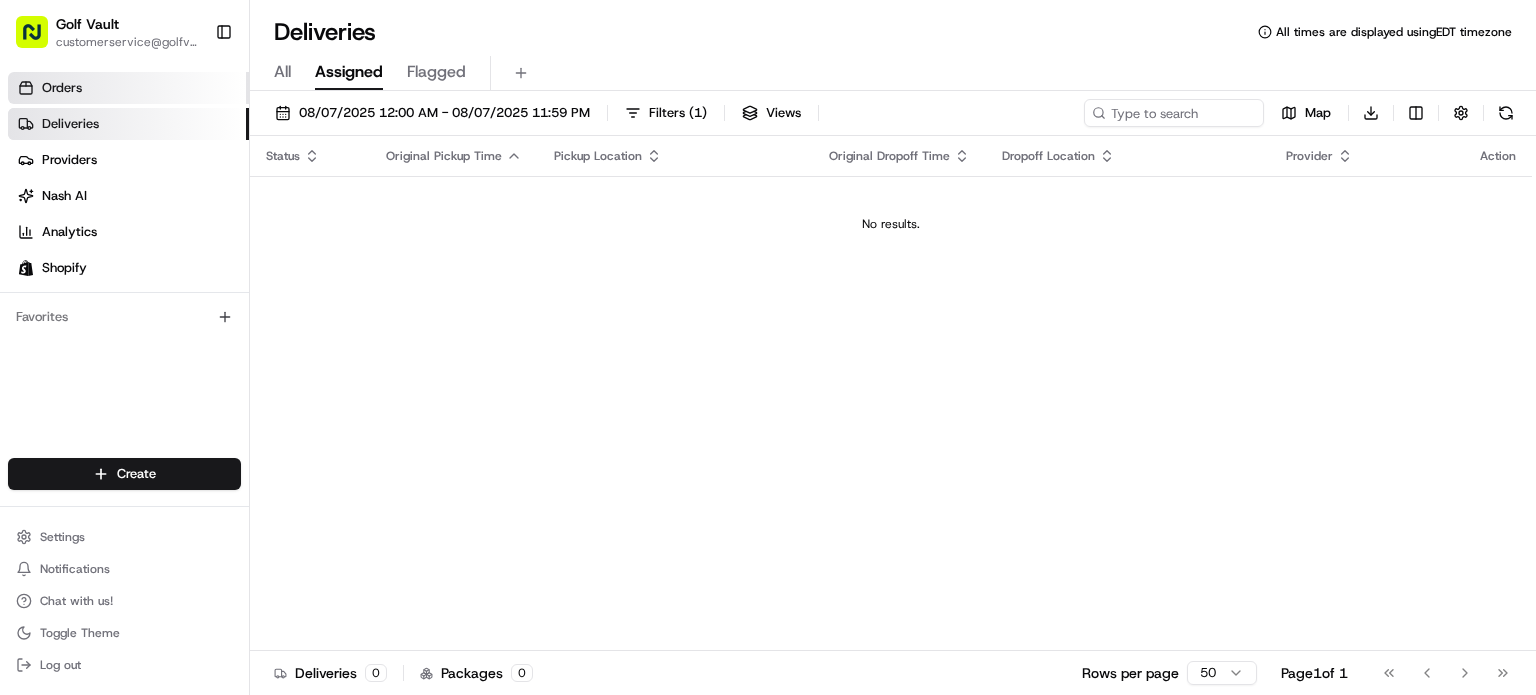 click on "Orders" at bounding box center (62, 88) 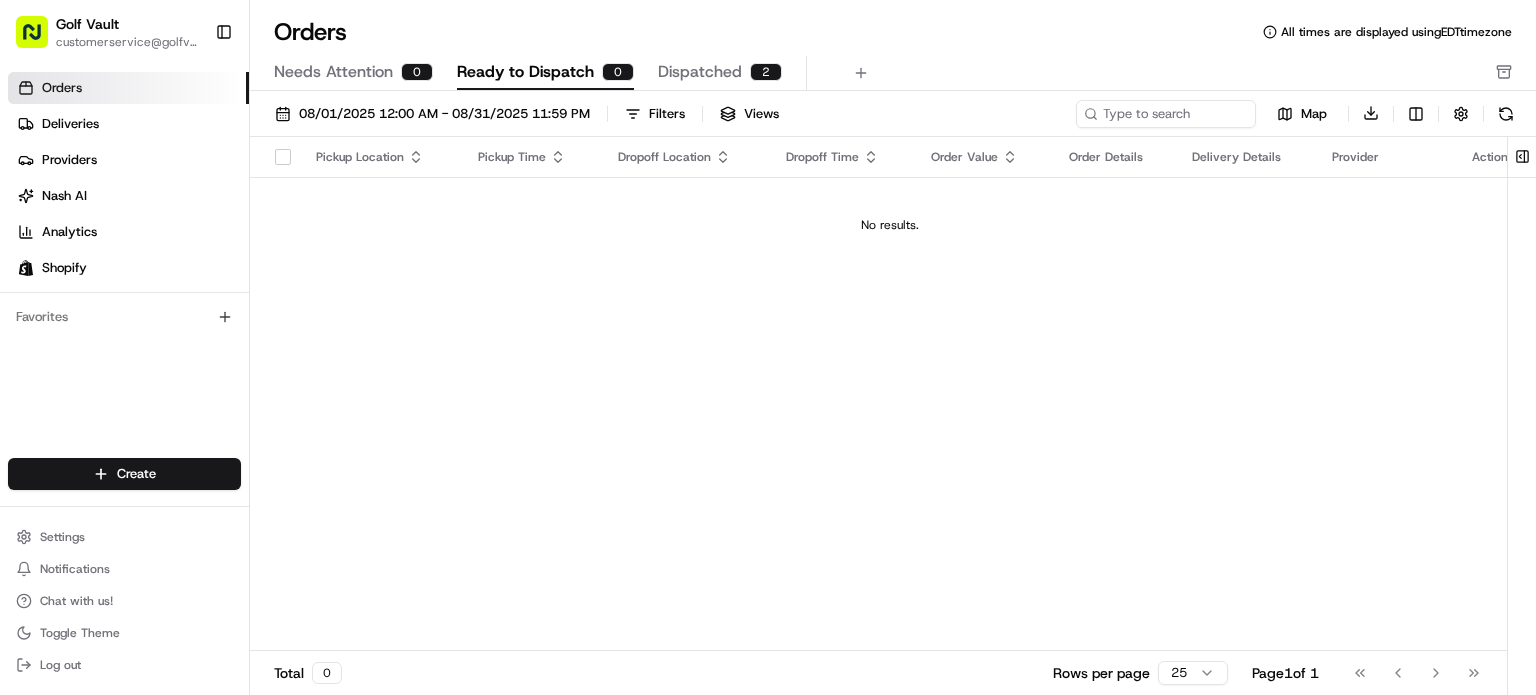click on "No results." at bounding box center (890, 225) 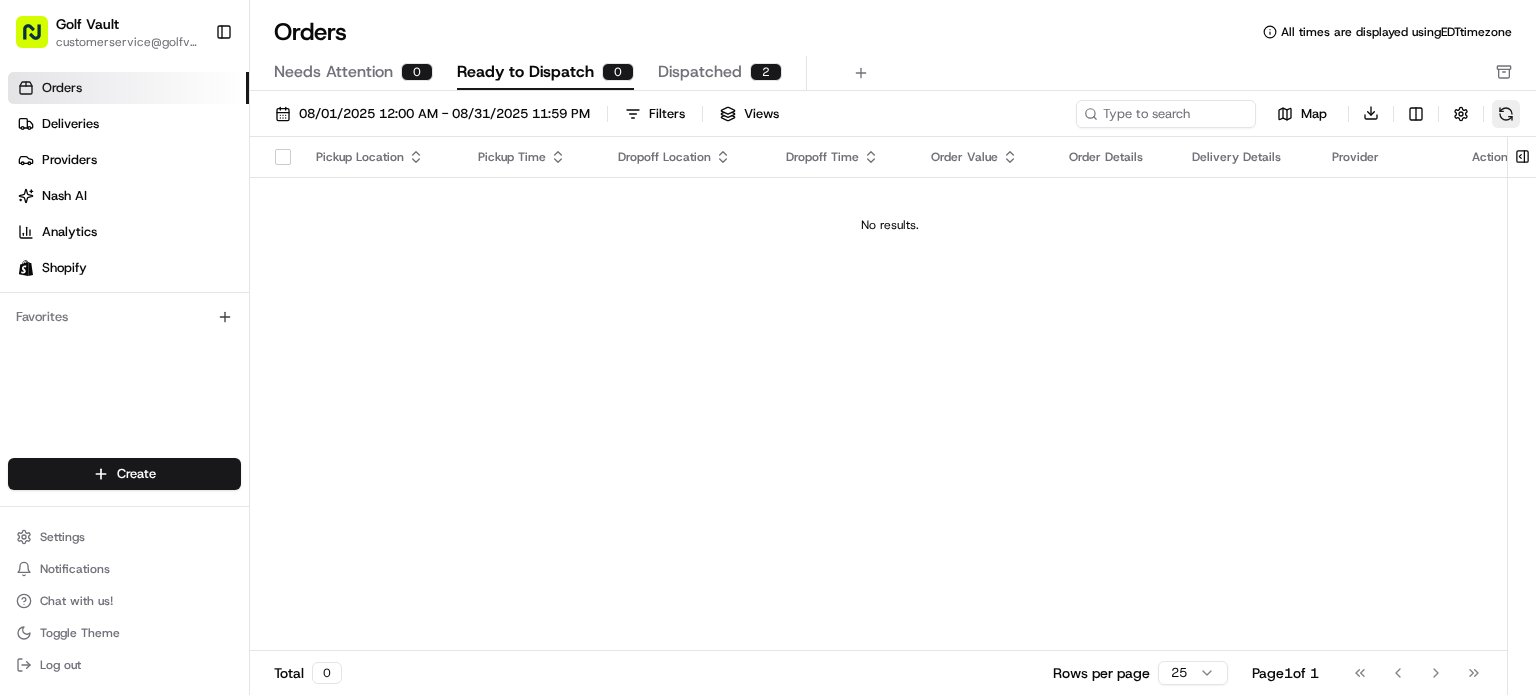 click at bounding box center (1506, 114) 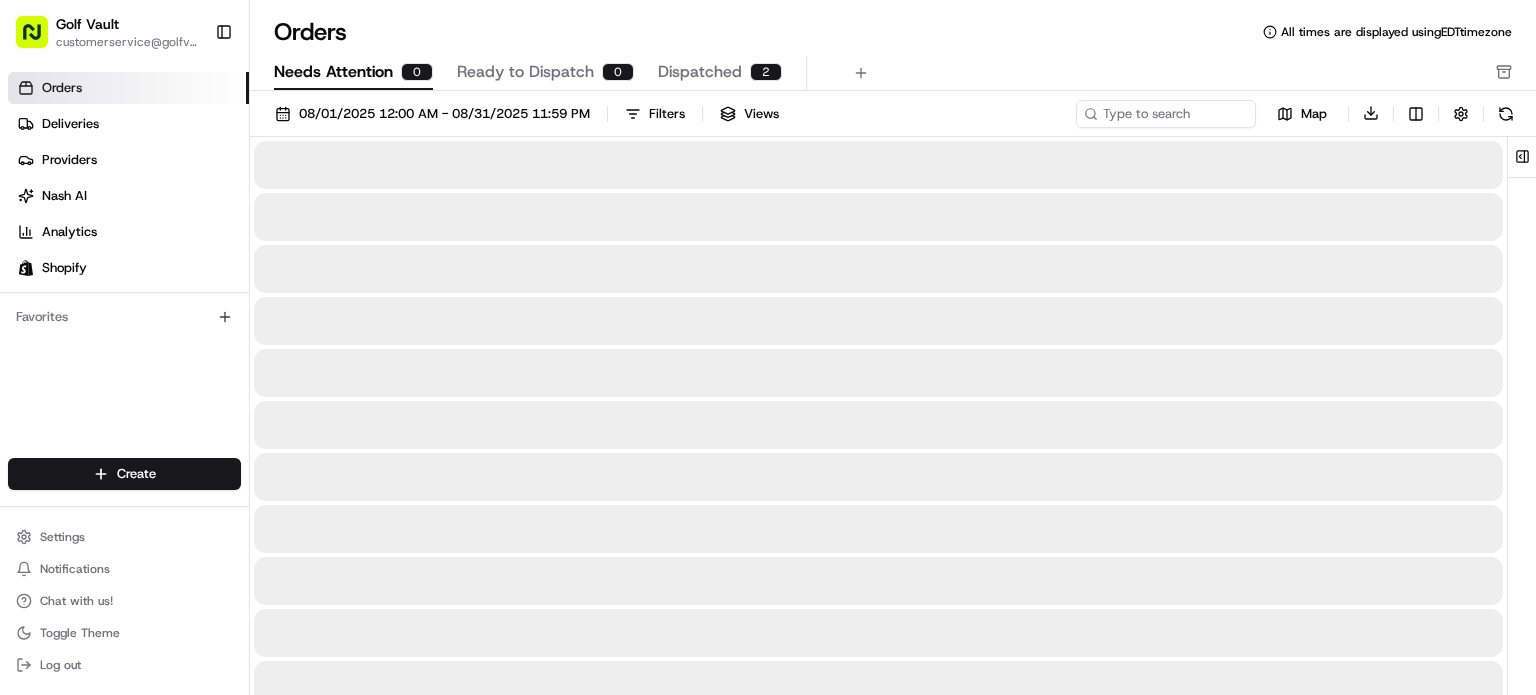 click on "Needs Attention" at bounding box center [333, 72] 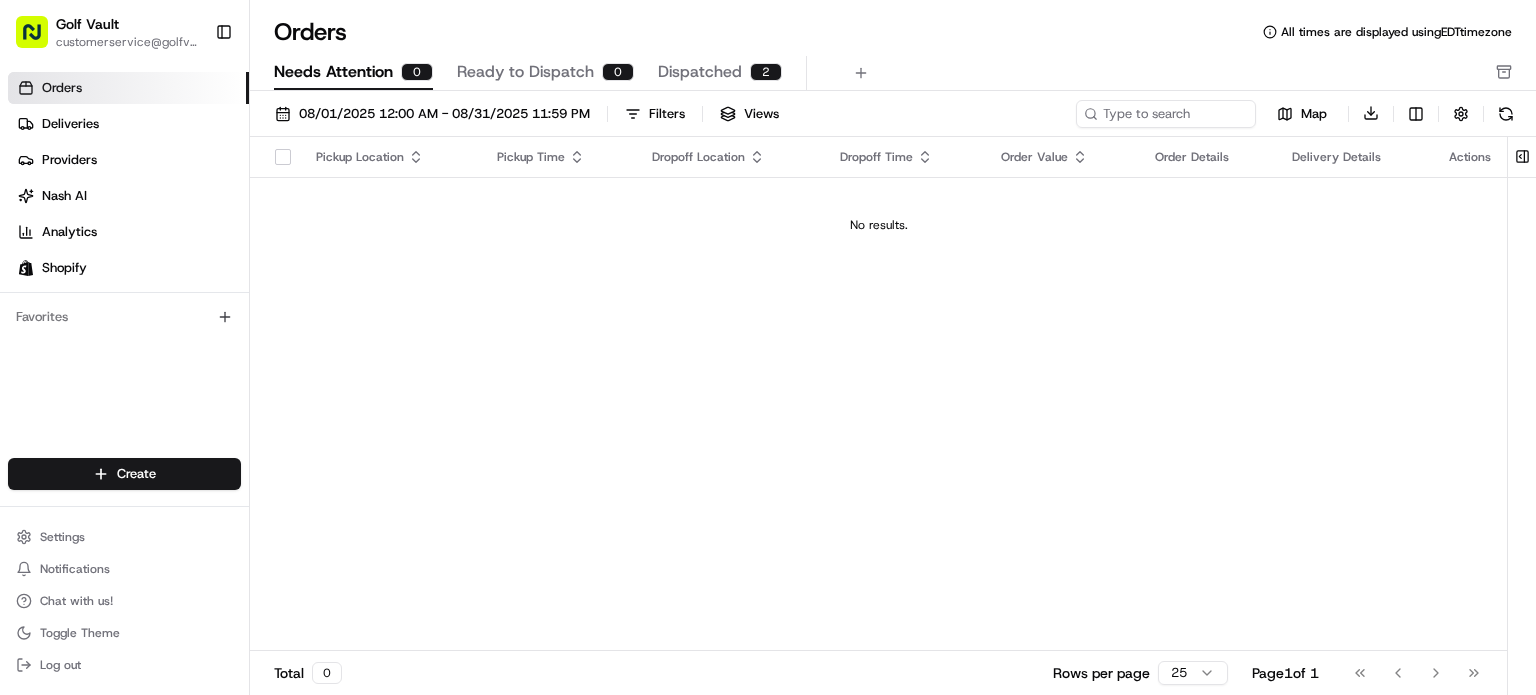 click on "Orders" at bounding box center [128, 88] 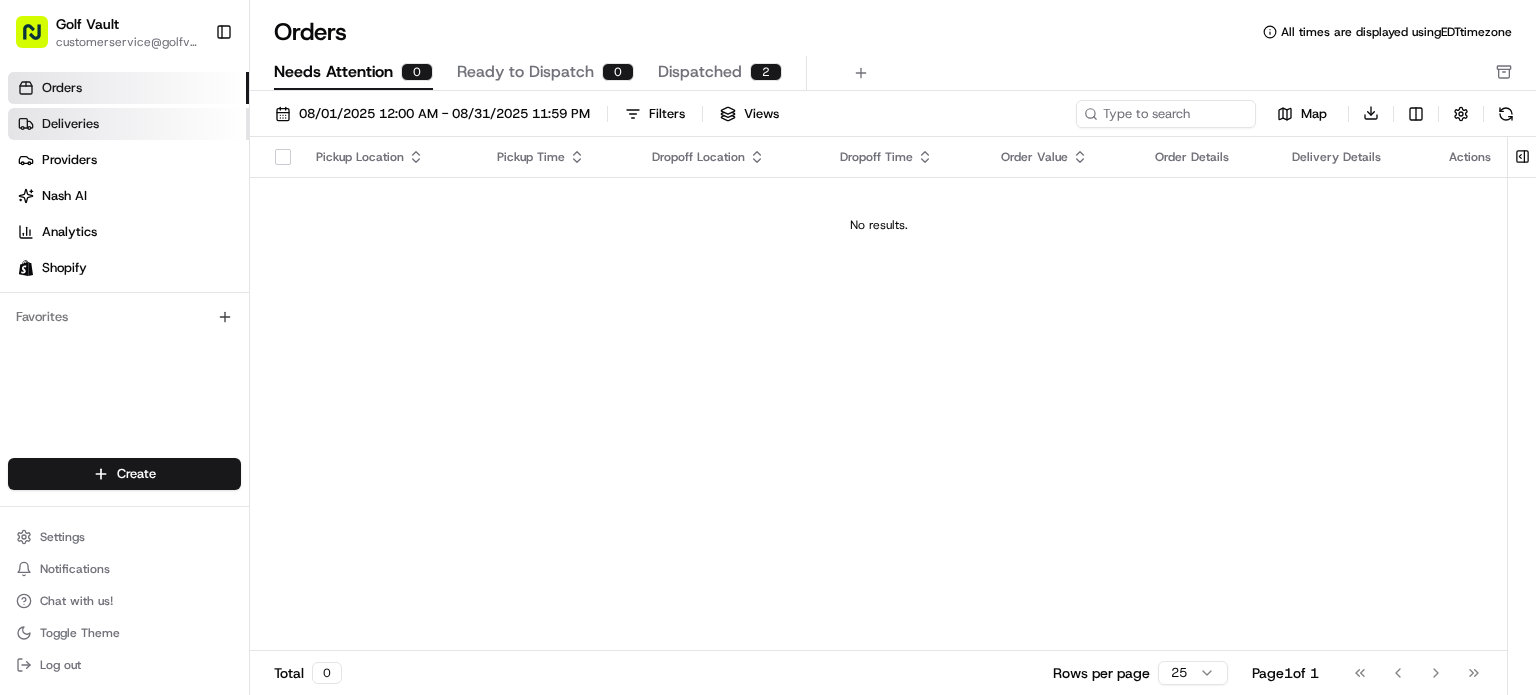 click on "Deliveries" at bounding box center (70, 124) 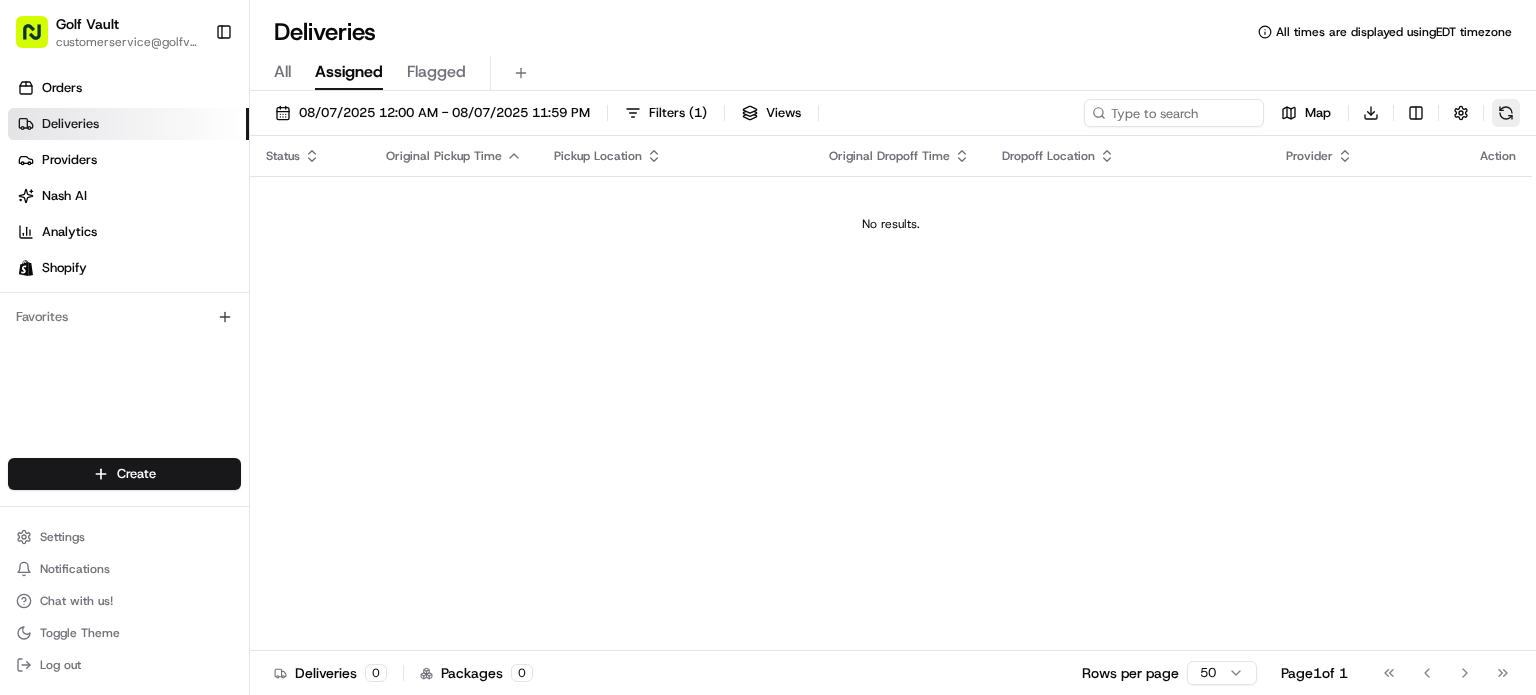 click at bounding box center (1506, 113) 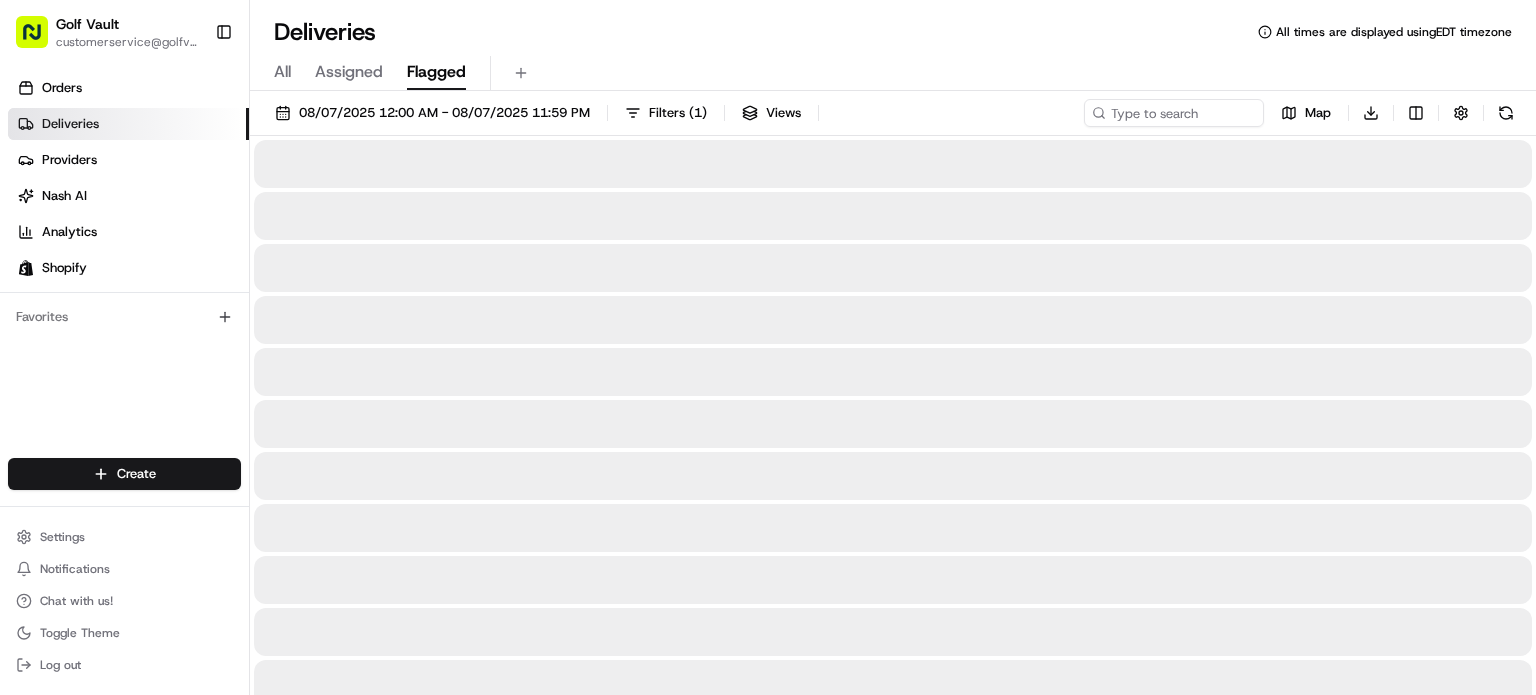 click on "Flagged" at bounding box center (436, 72) 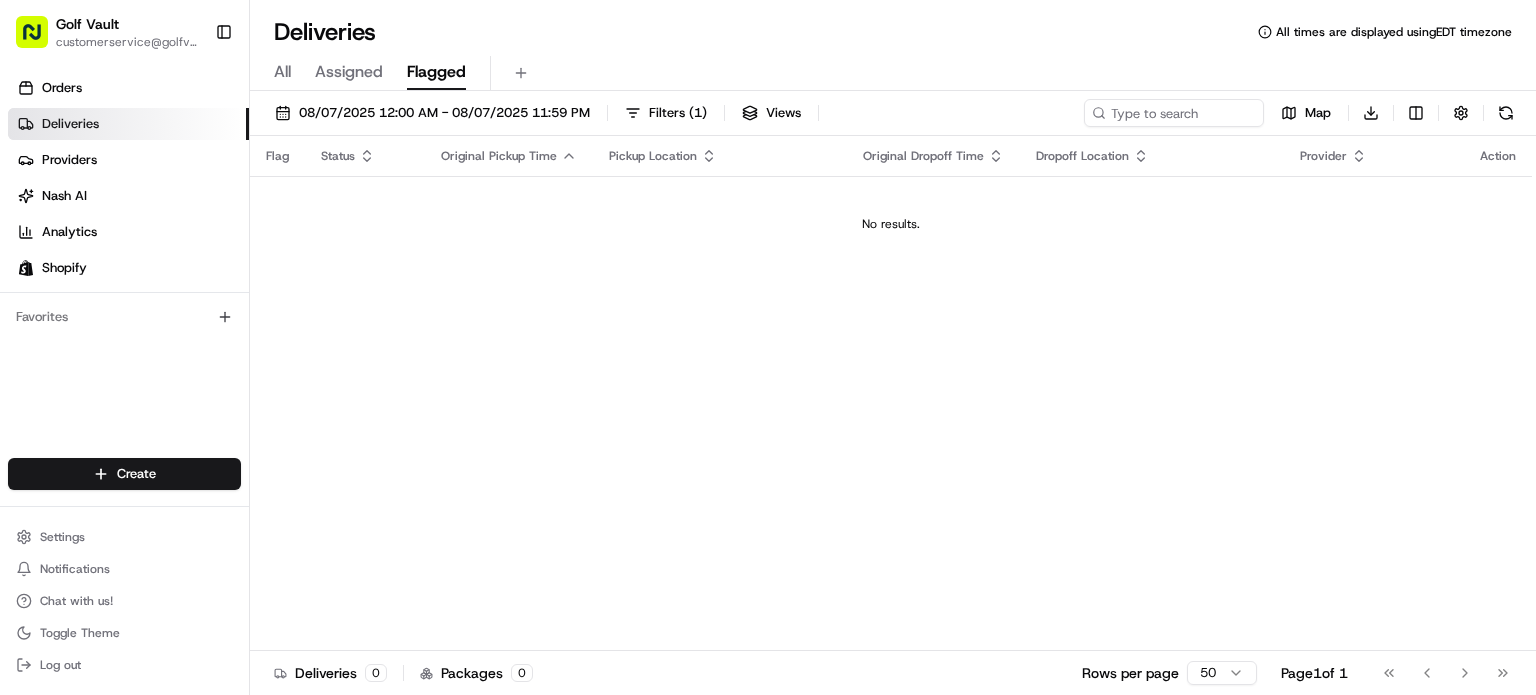 click on "Assigned" at bounding box center (349, 72) 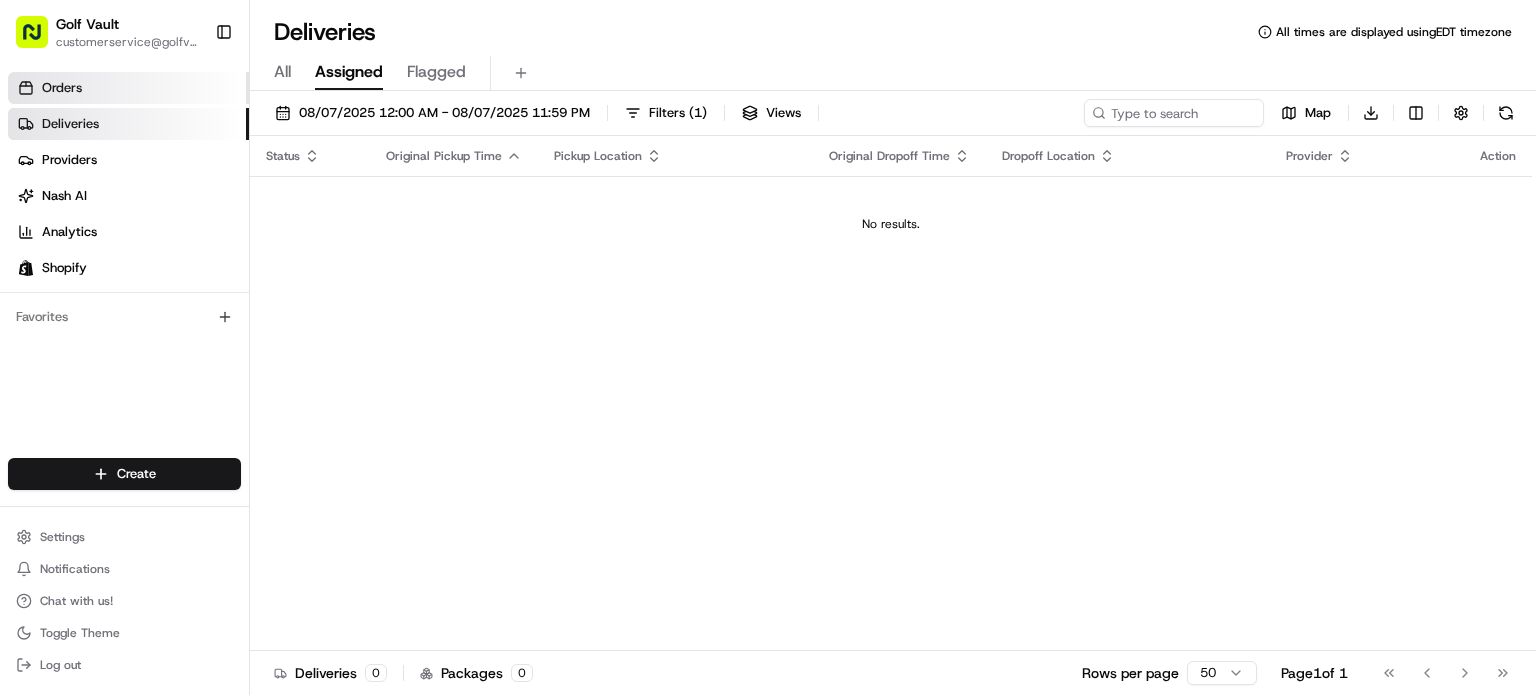 click on "Orders" at bounding box center [128, 88] 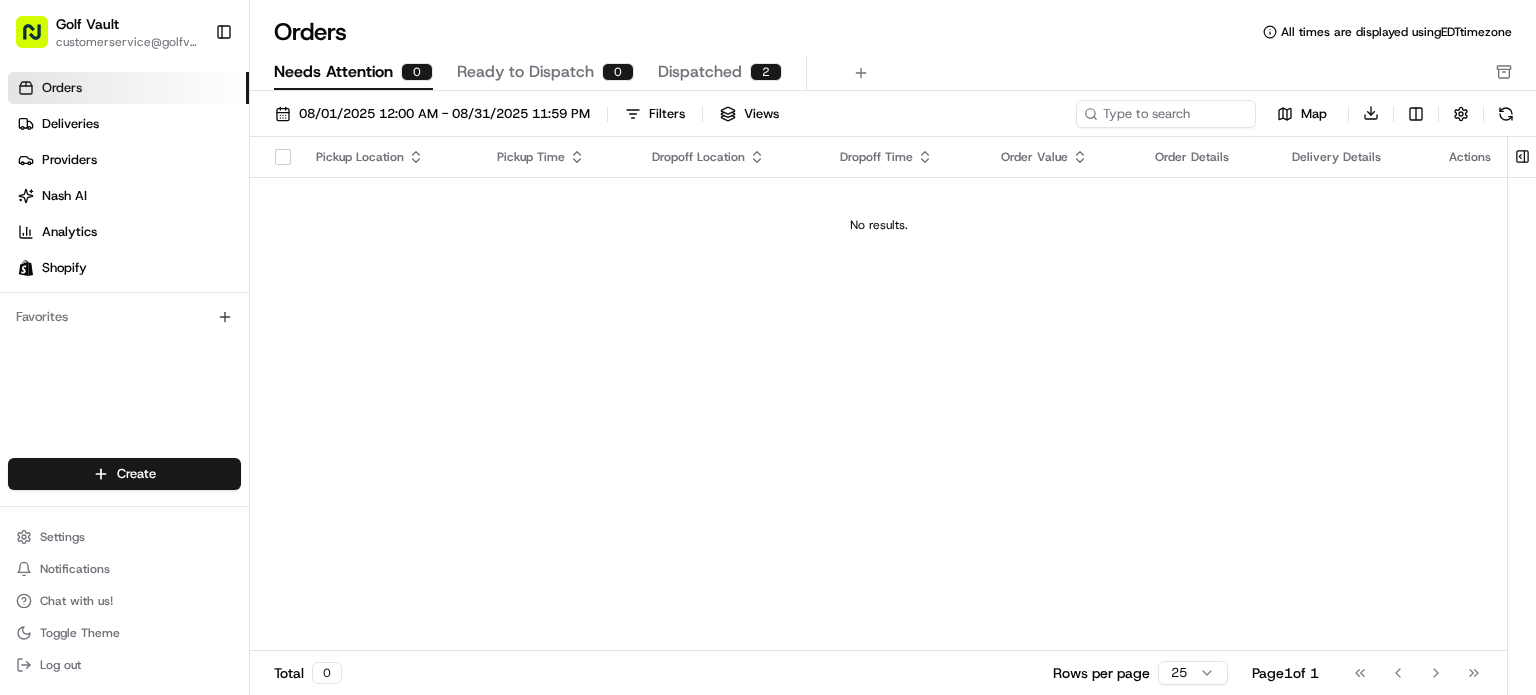 scroll, scrollTop: 0, scrollLeft: 0, axis: both 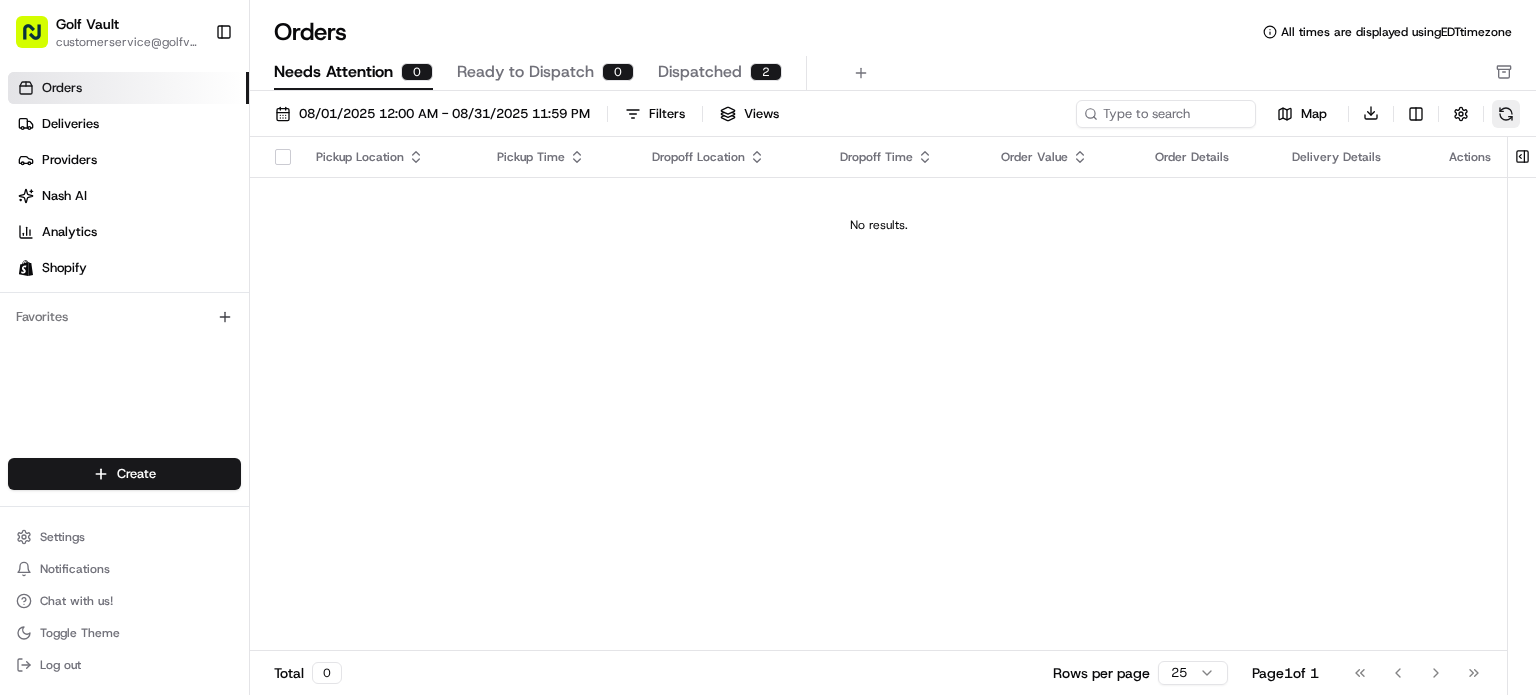 click at bounding box center [1506, 114] 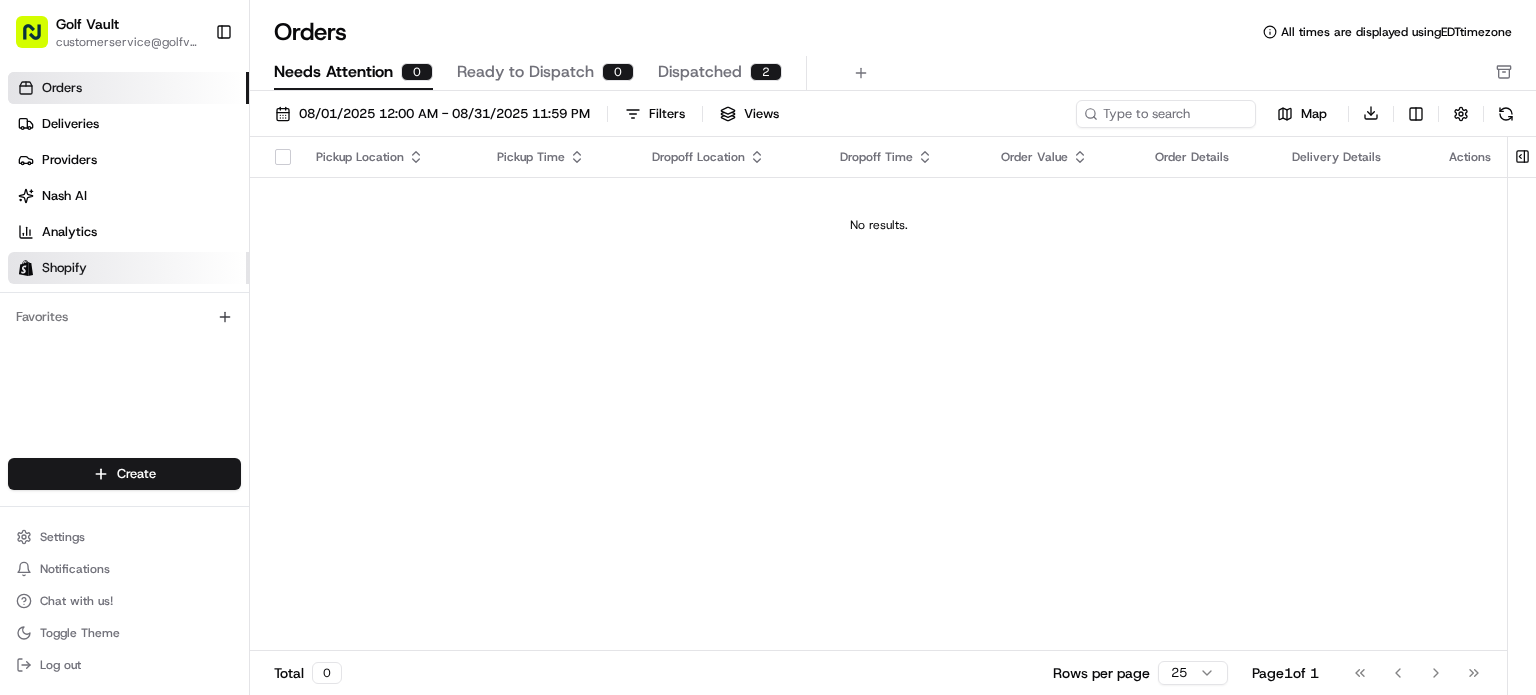 click on "Shopify" at bounding box center (128, 268) 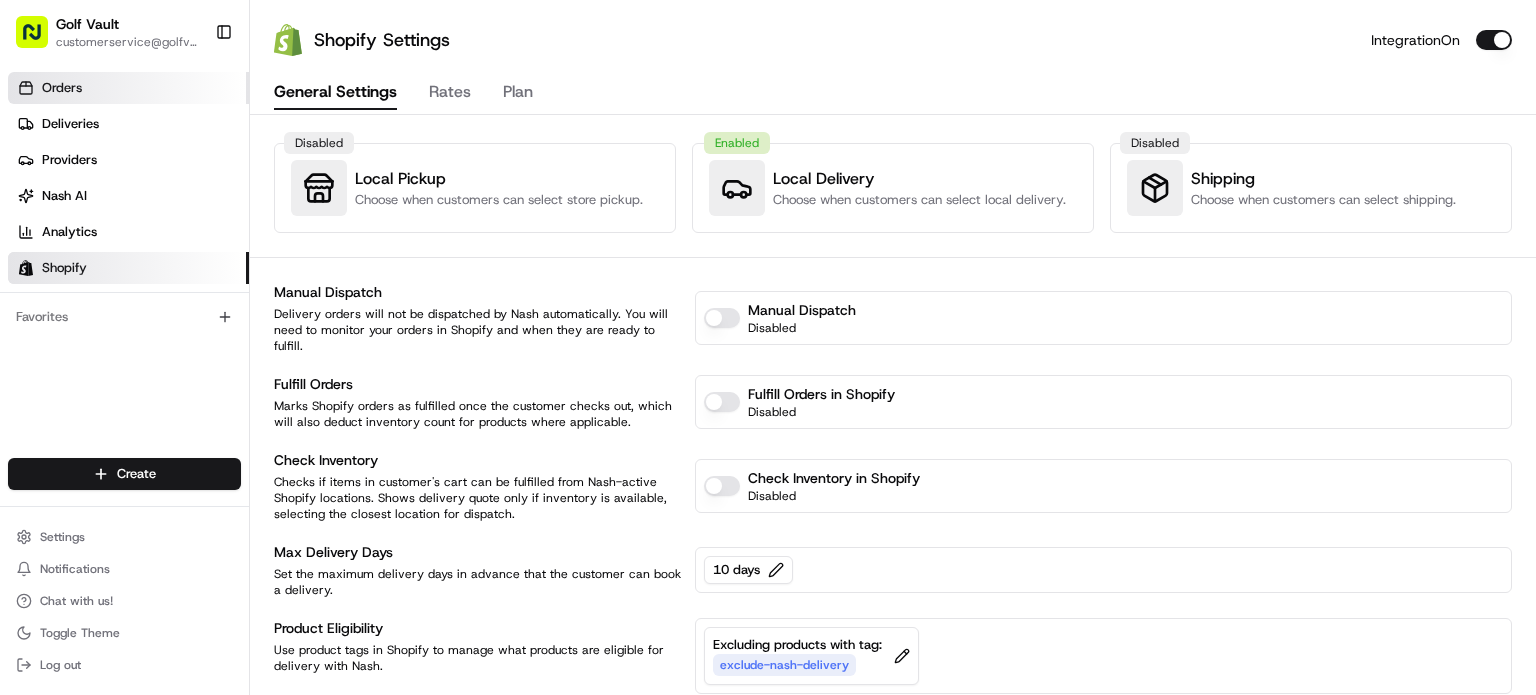 click on "Orders" at bounding box center [128, 88] 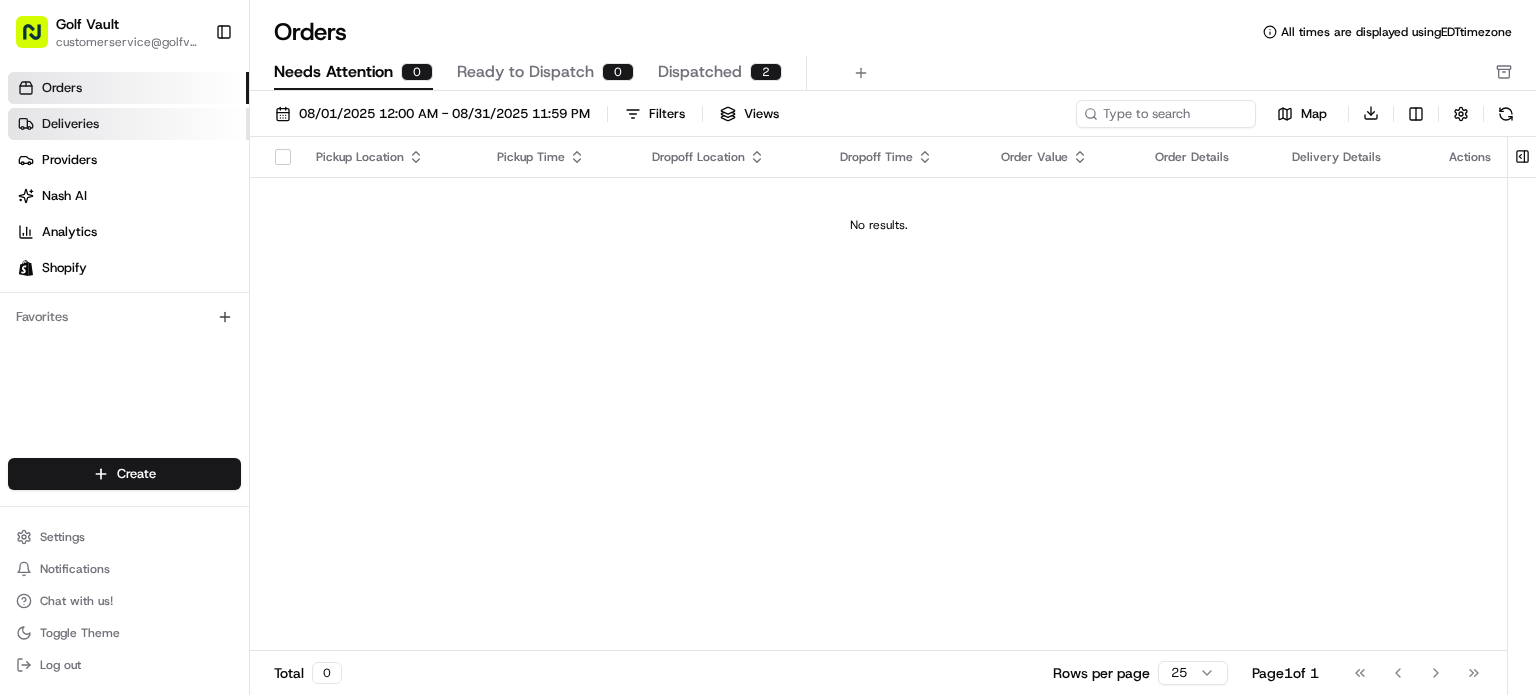 click on "Deliveries" at bounding box center [128, 124] 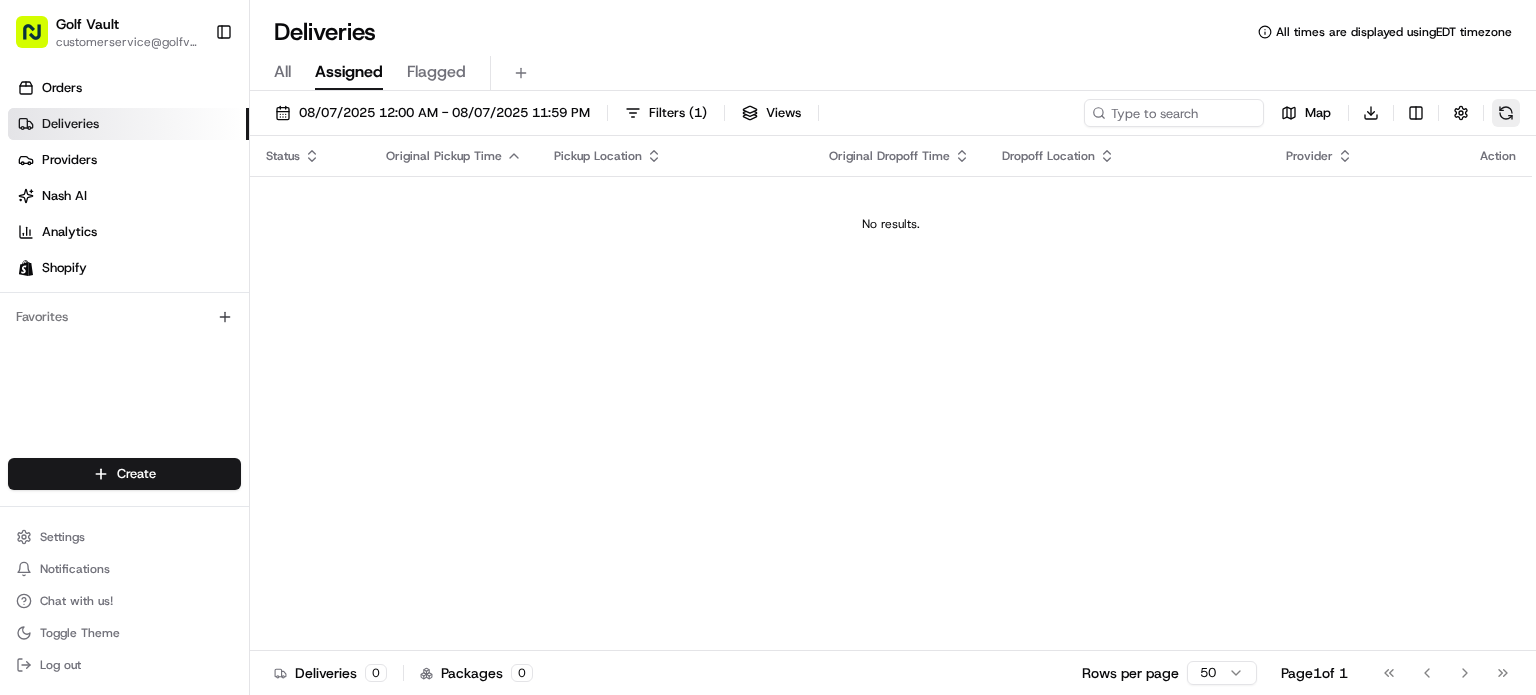 click at bounding box center [1506, 113] 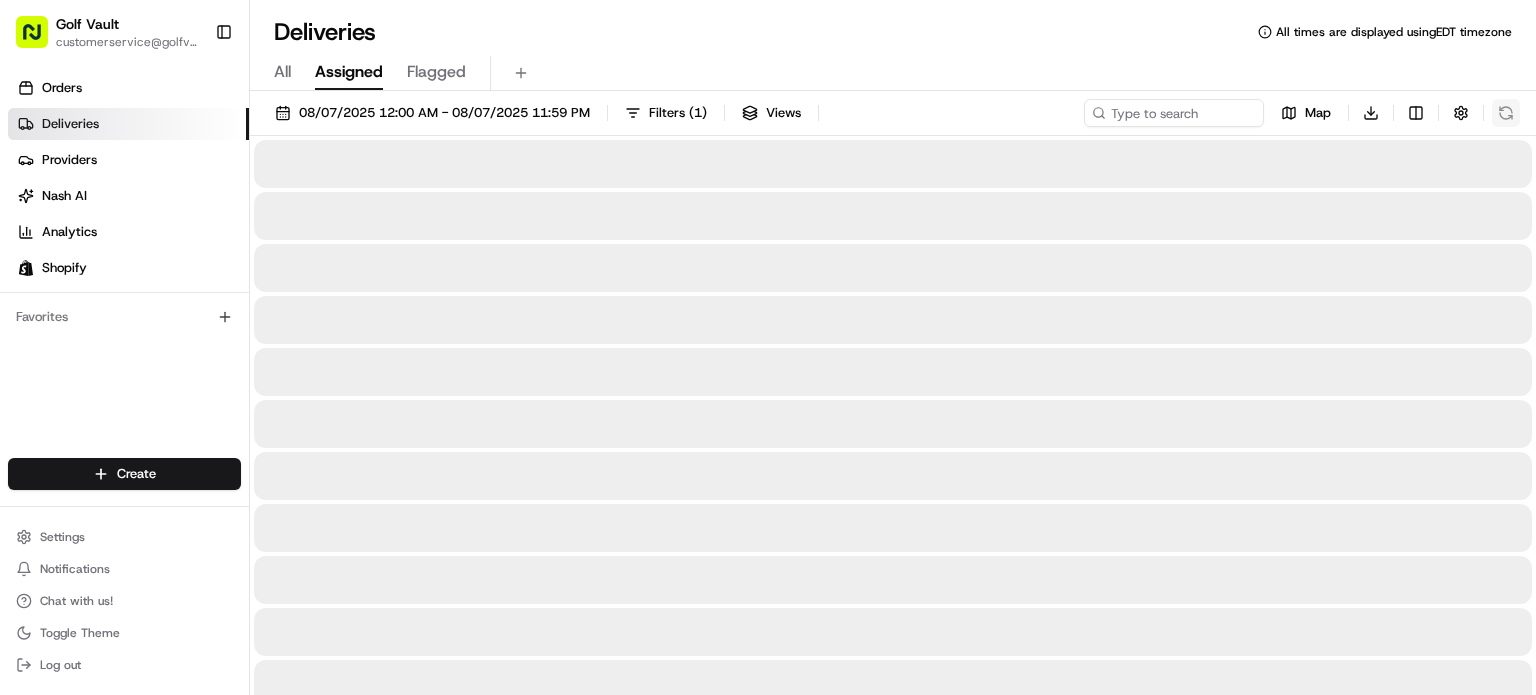 click on "Map Download" at bounding box center (1302, 113) 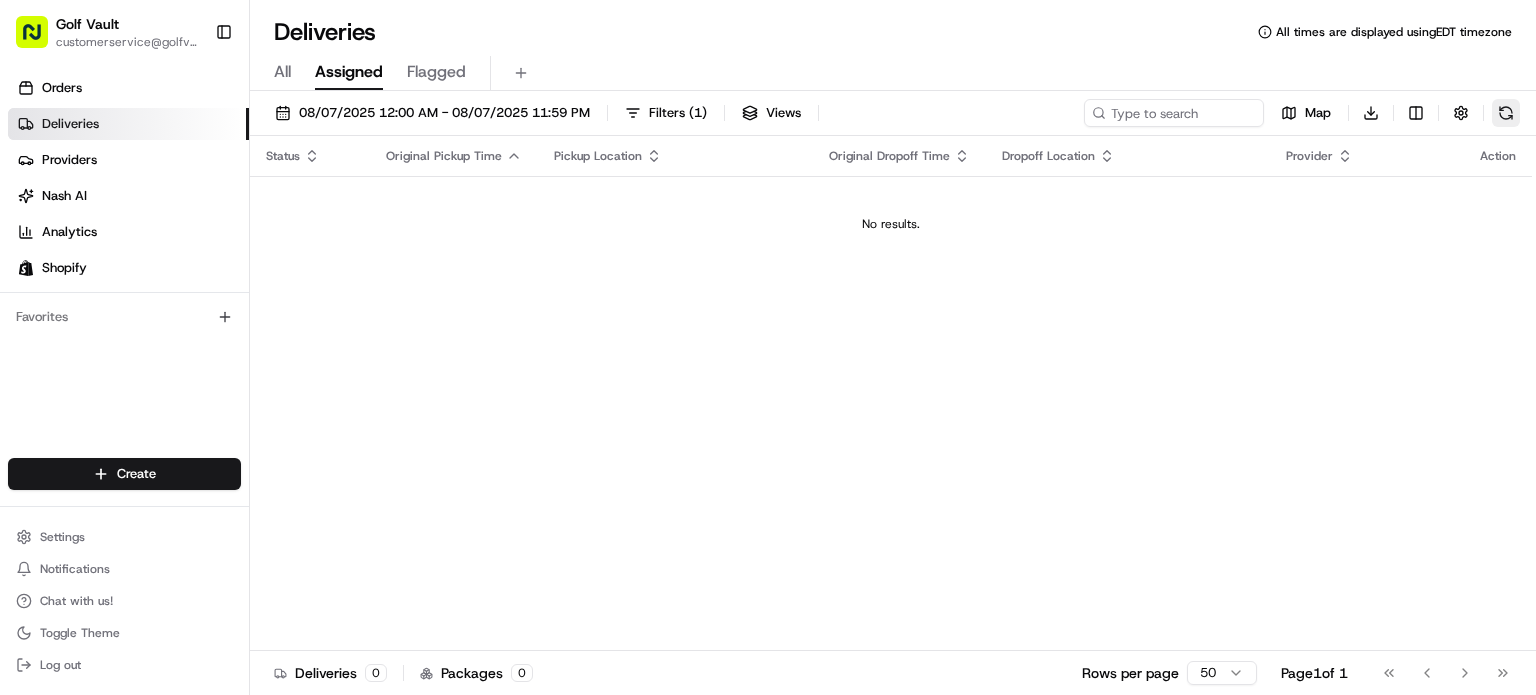 click at bounding box center [1506, 113] 